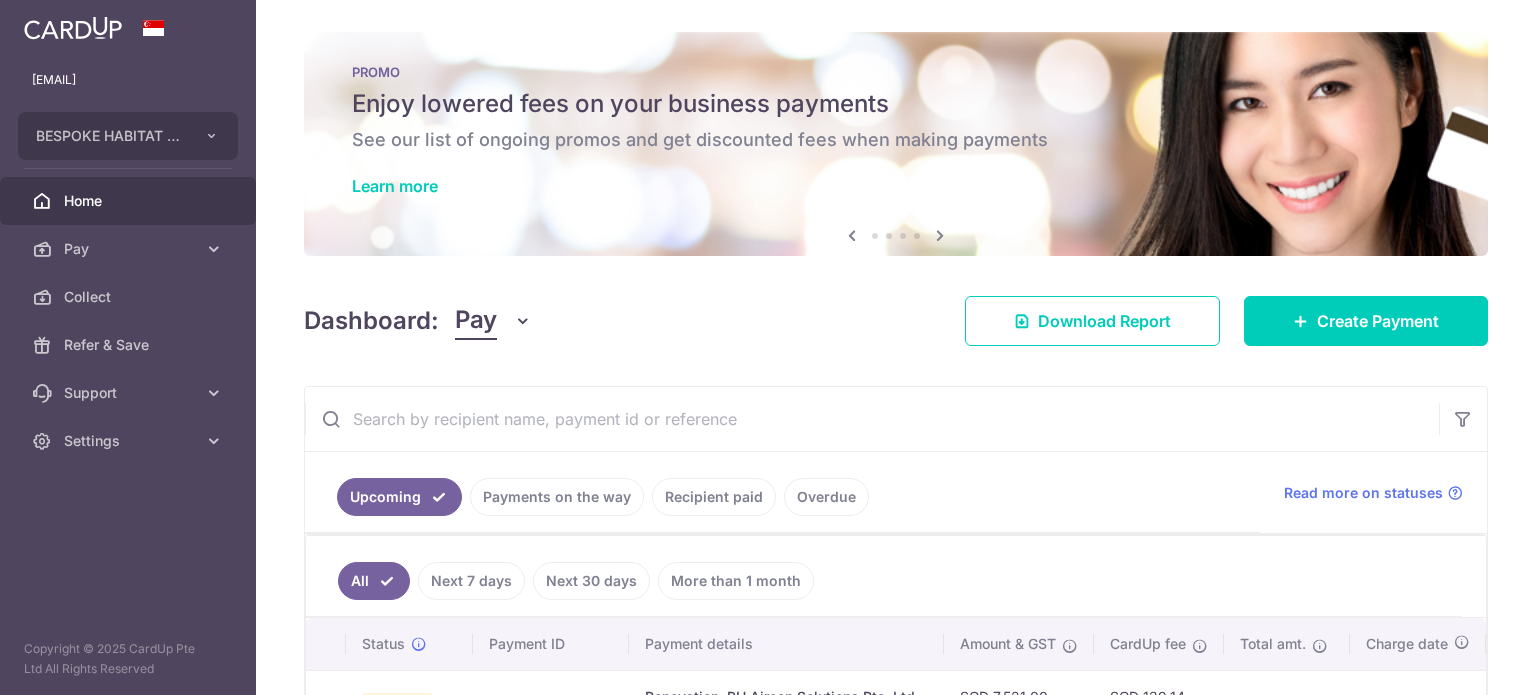 scroll, scrollTop: 0, scrollLeft: 0, axis: both 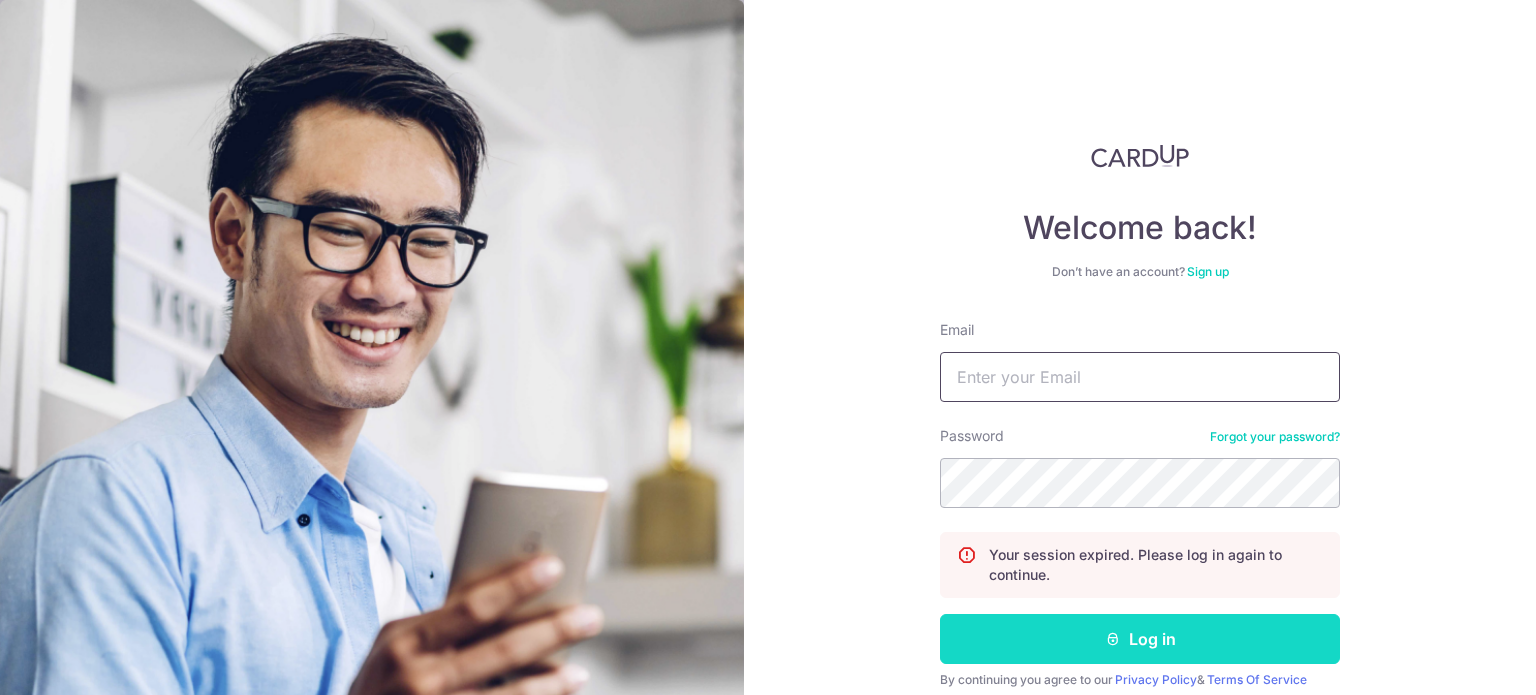type on "[EMAIL]" 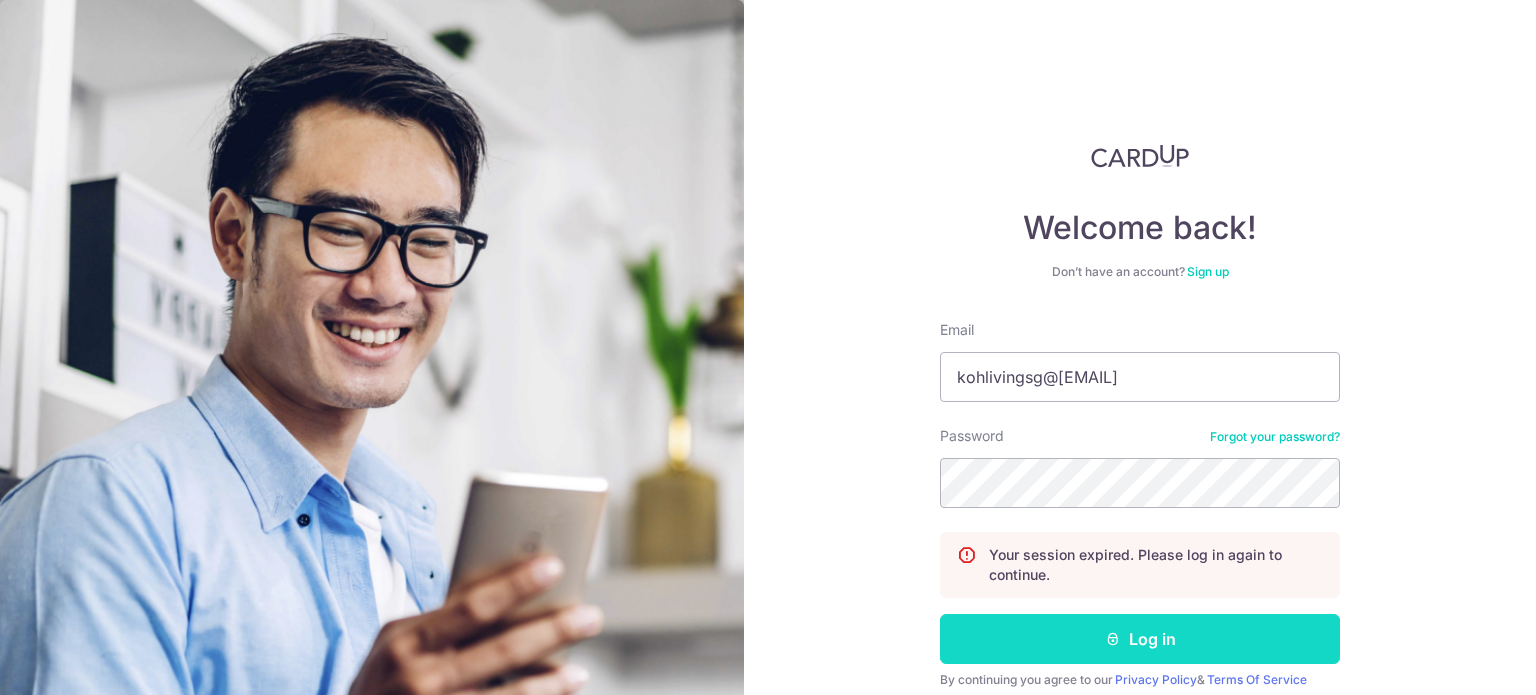 click at bounding box center (1113, 639) 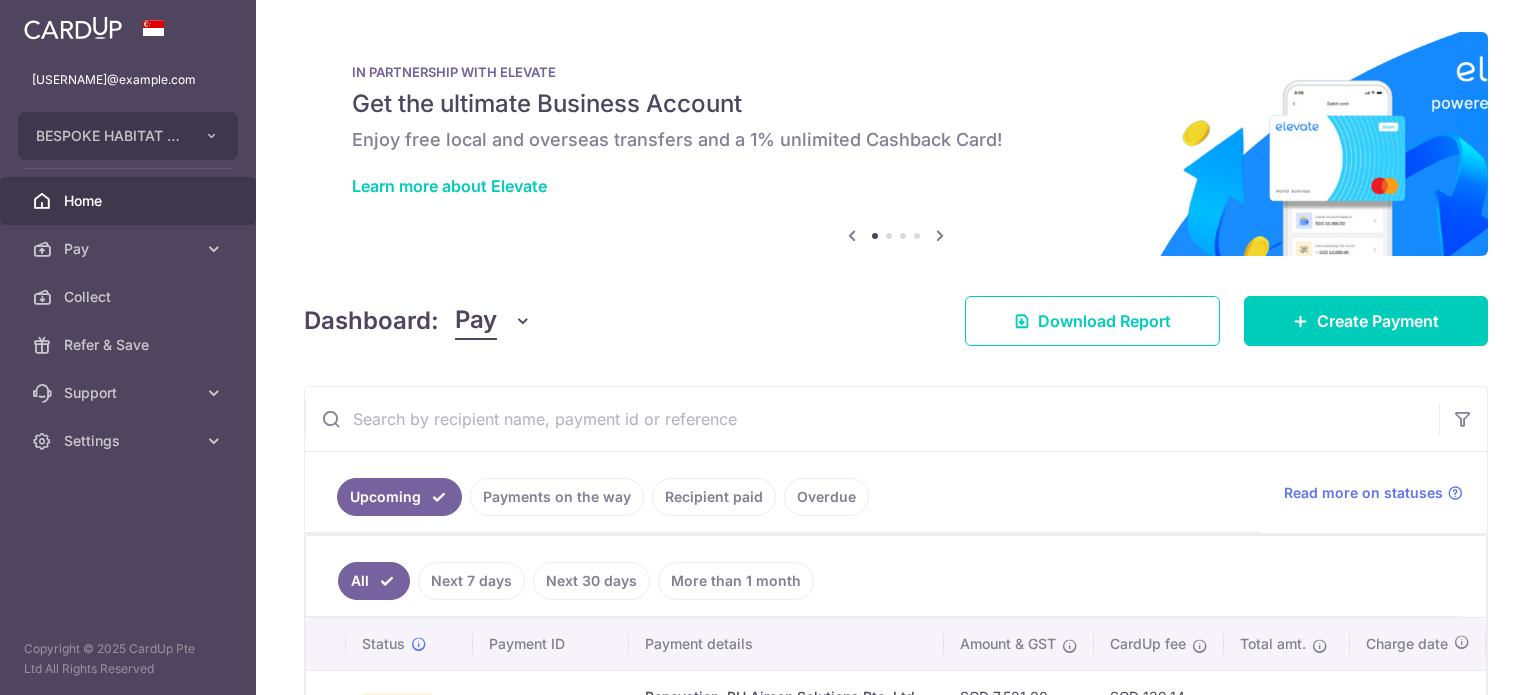 scroll, scrollTop: 0, scrollLeft: 0, axis: both 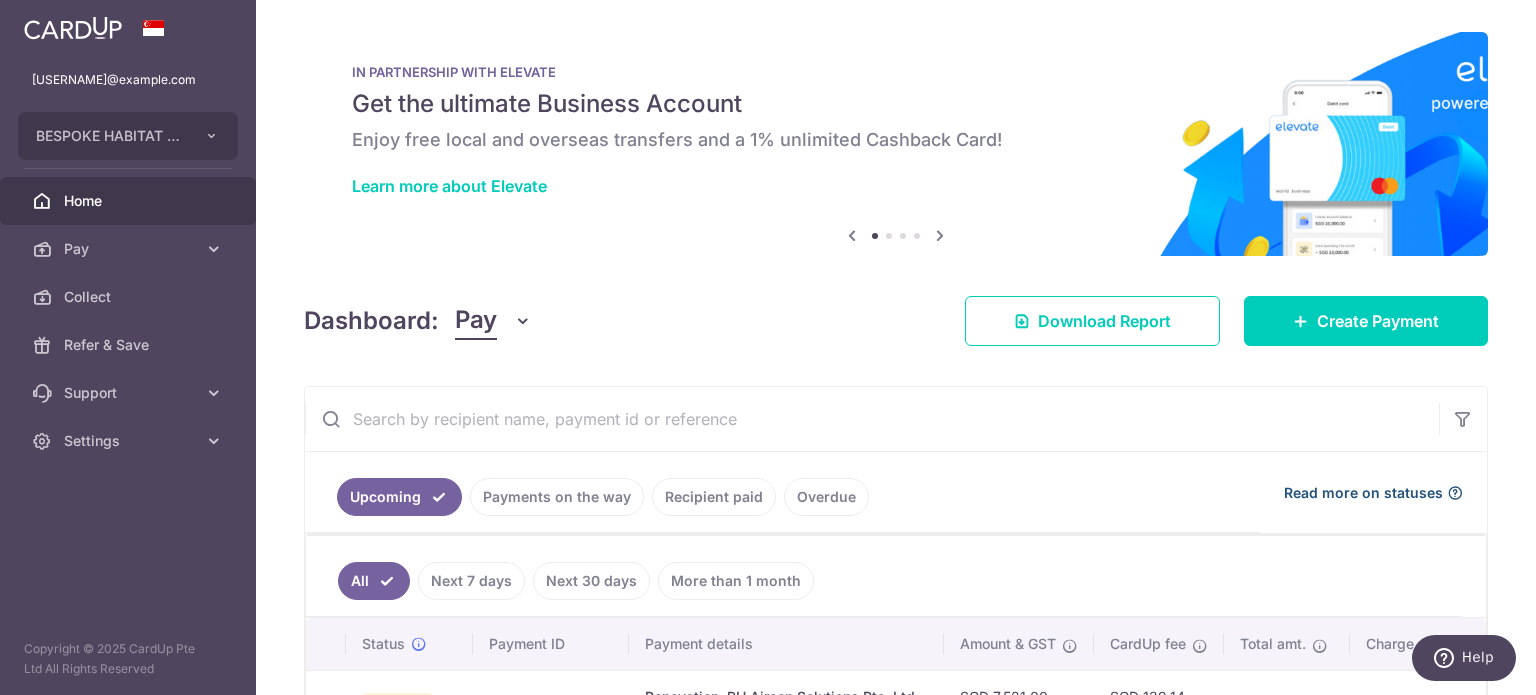 click on "Read more on statuses" at bounding box center (1363, 493) 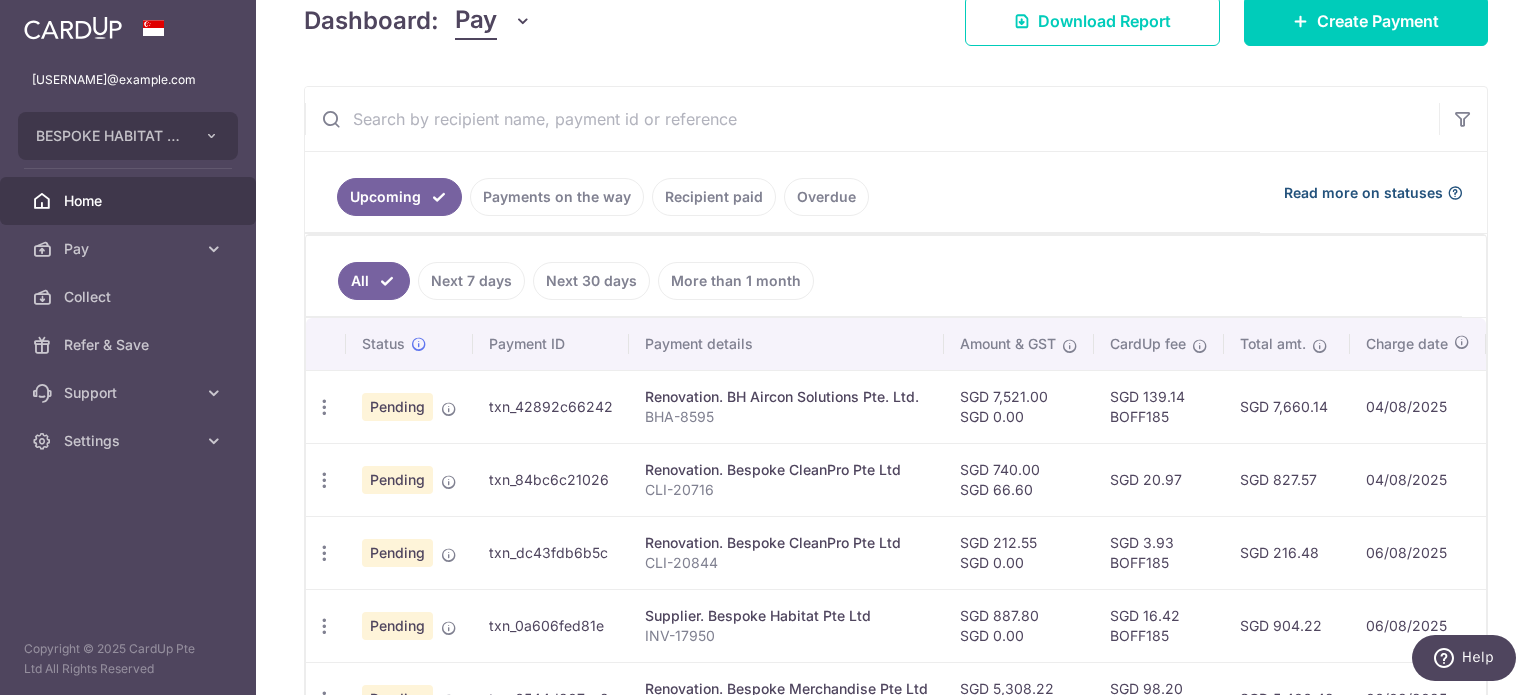 scroll, scrollTop: 0, scrollLeft: 0, axis: both 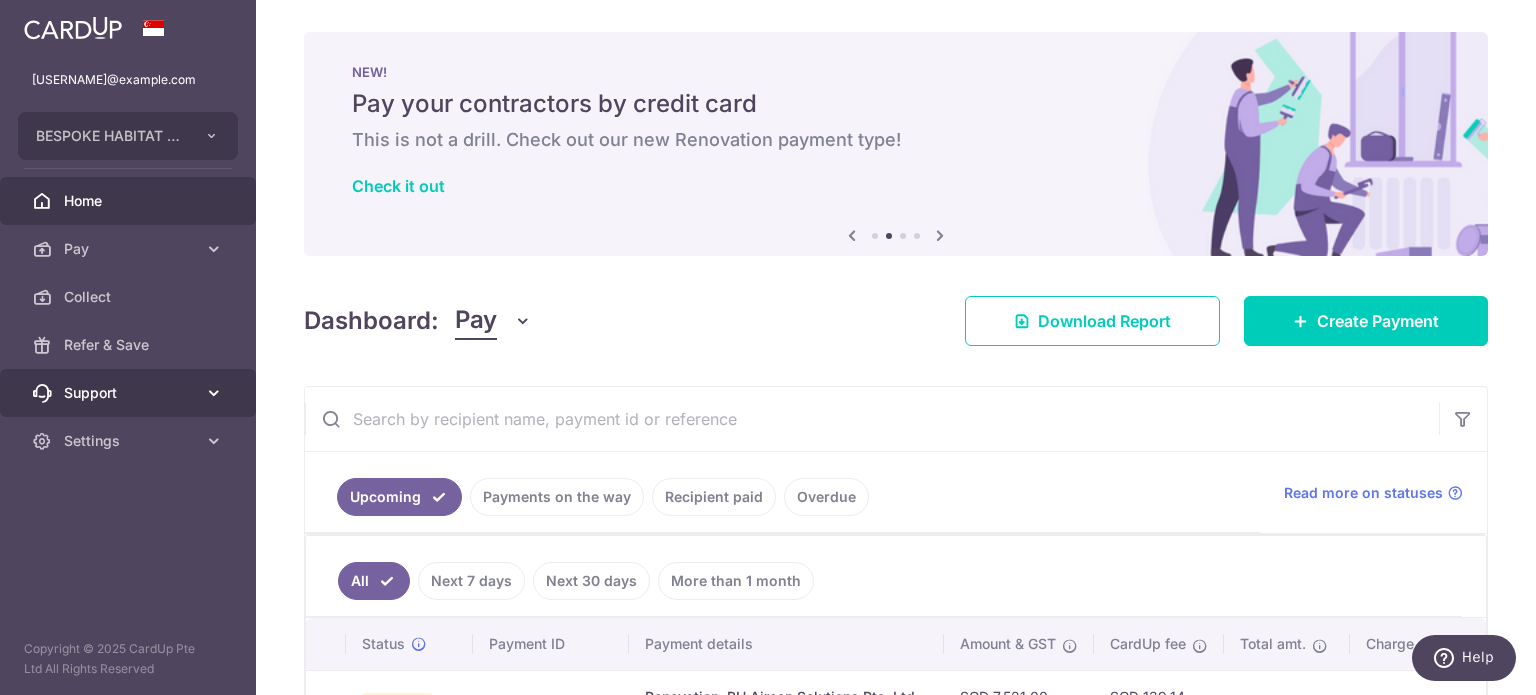click on "Support" at bounding box center [130, 393] 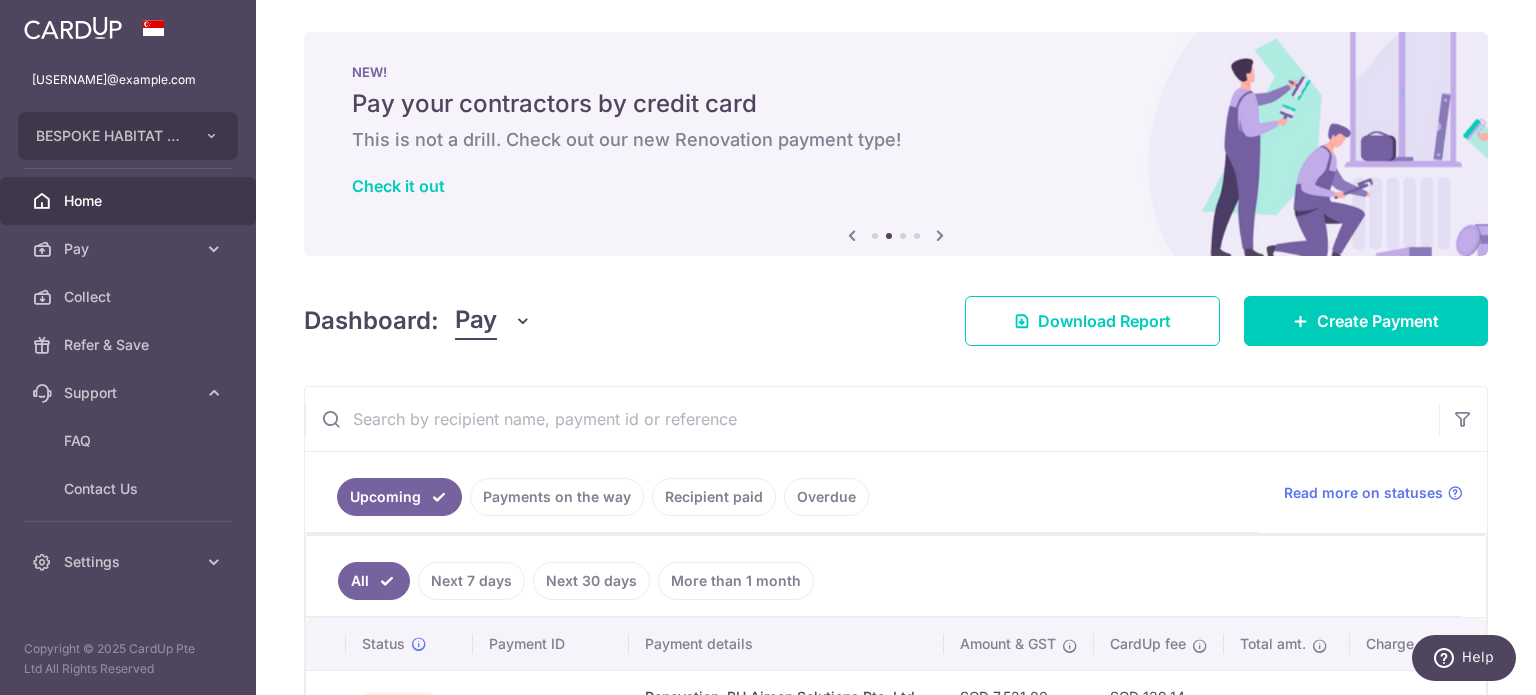click on "Dashboard:
Pay
Pay
Collect
Download Report
Create Payment" at bounding box center (896, 317) 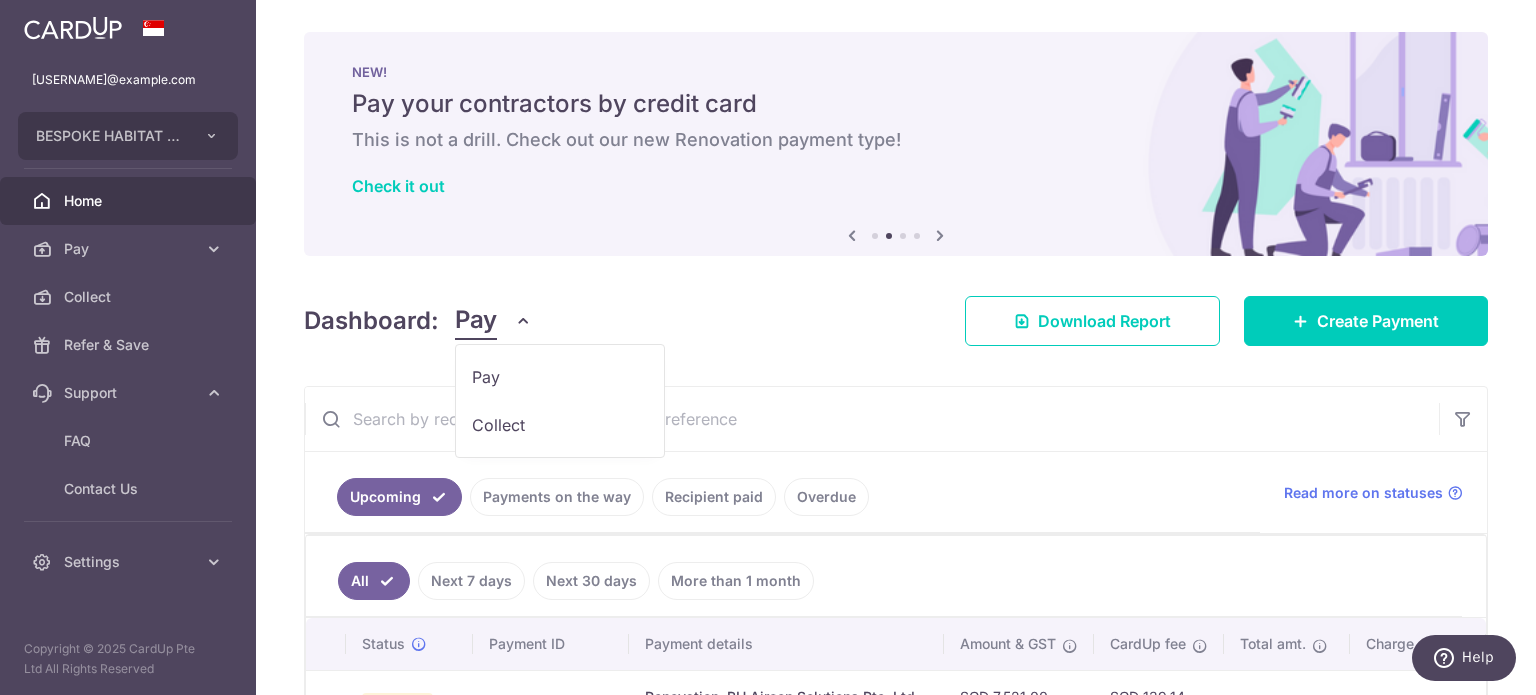 click on "Pay" at bounding box center [493, 321] 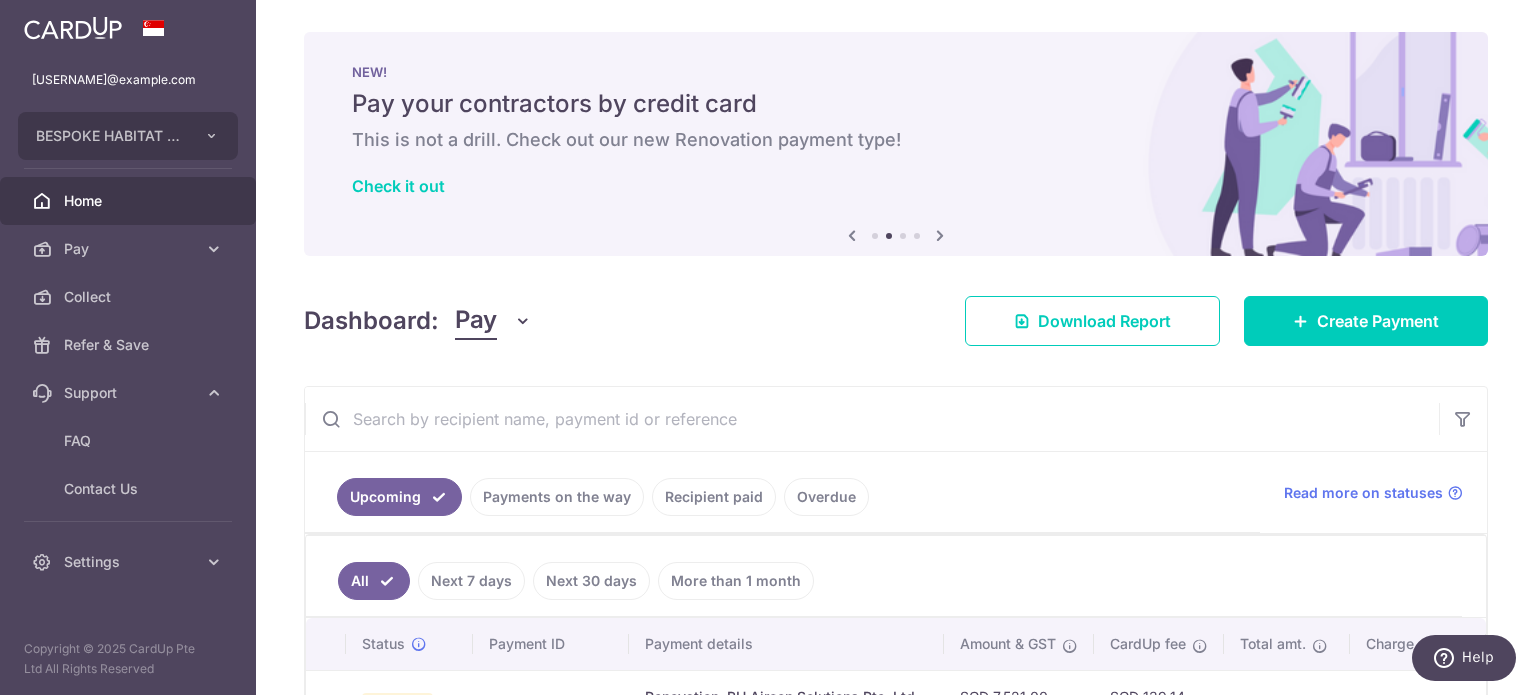 click on "Home" at bounding box center [130, 201] 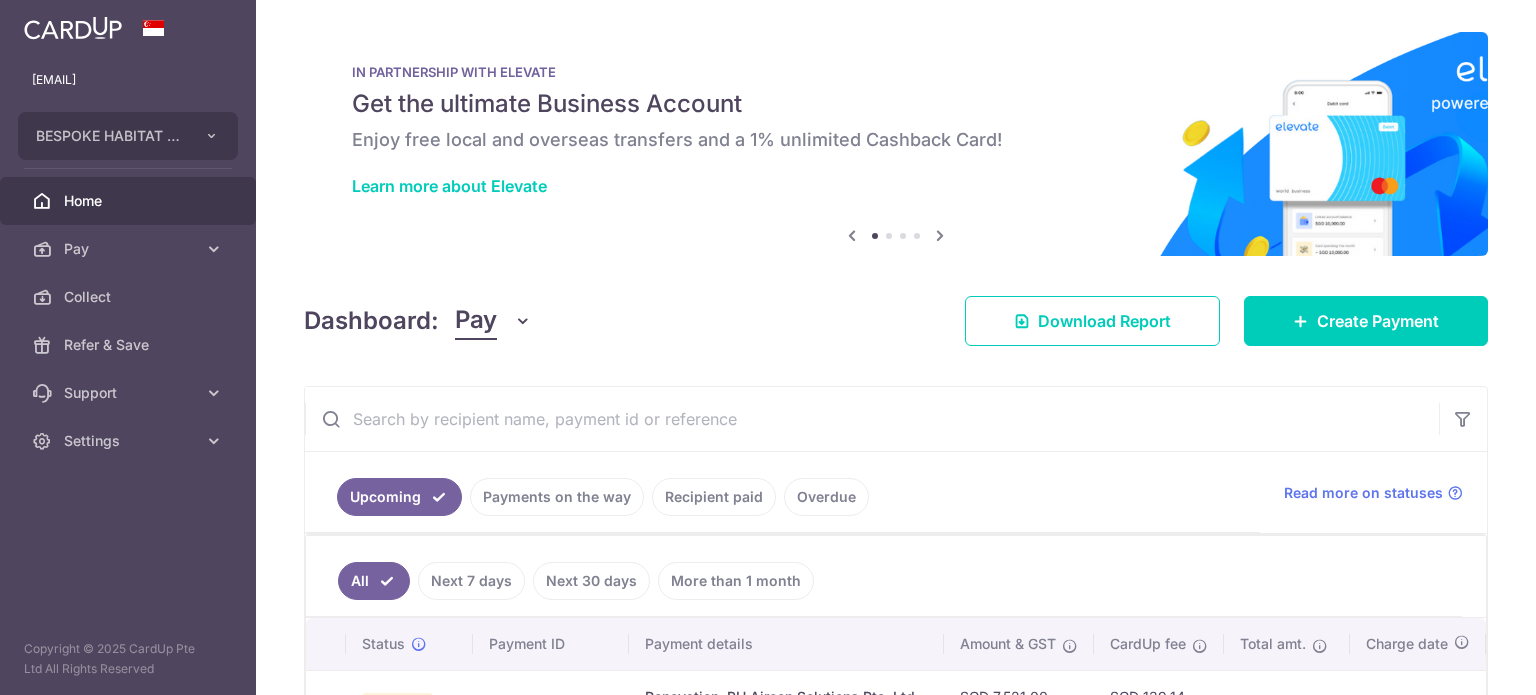 scroll, scrollTop: 0, scrollLeft: 0, axis: both 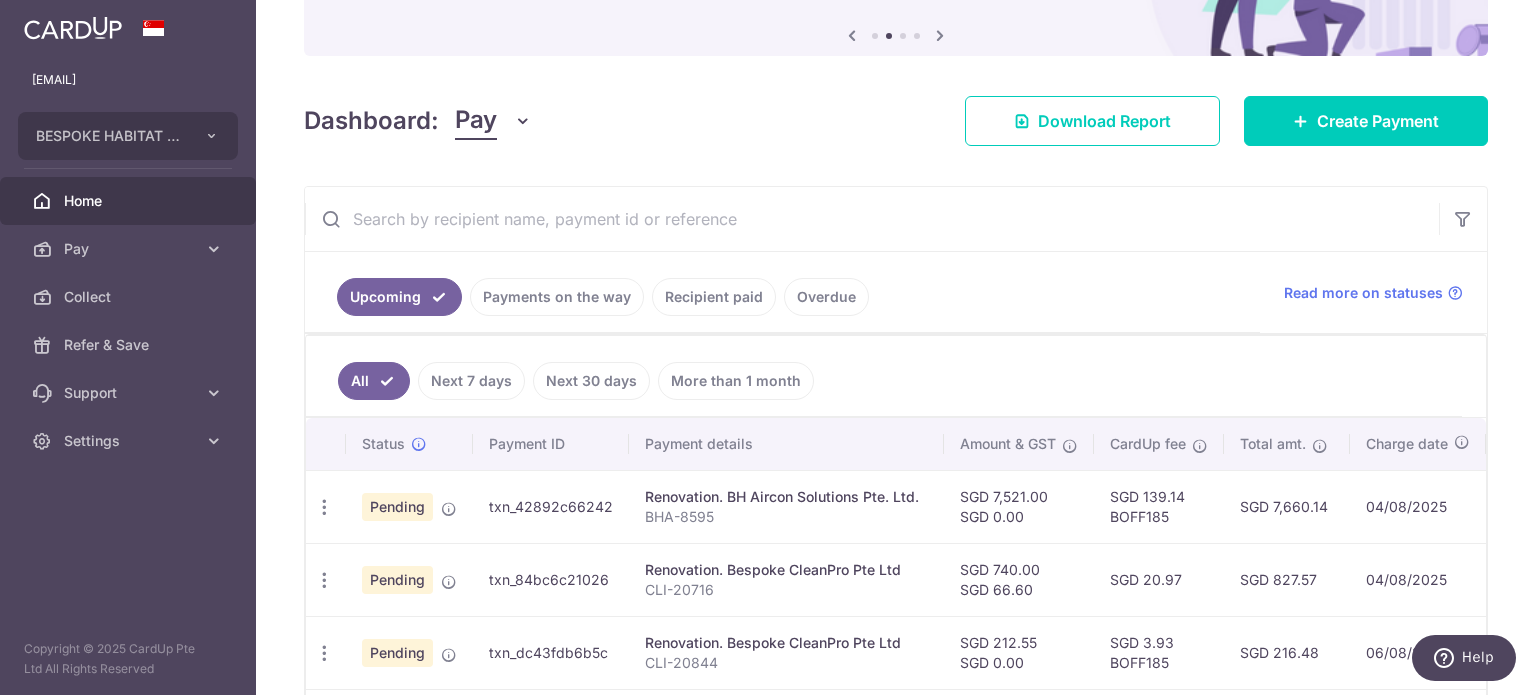 click on "Payments on the way" at bounding box center [557, 297] 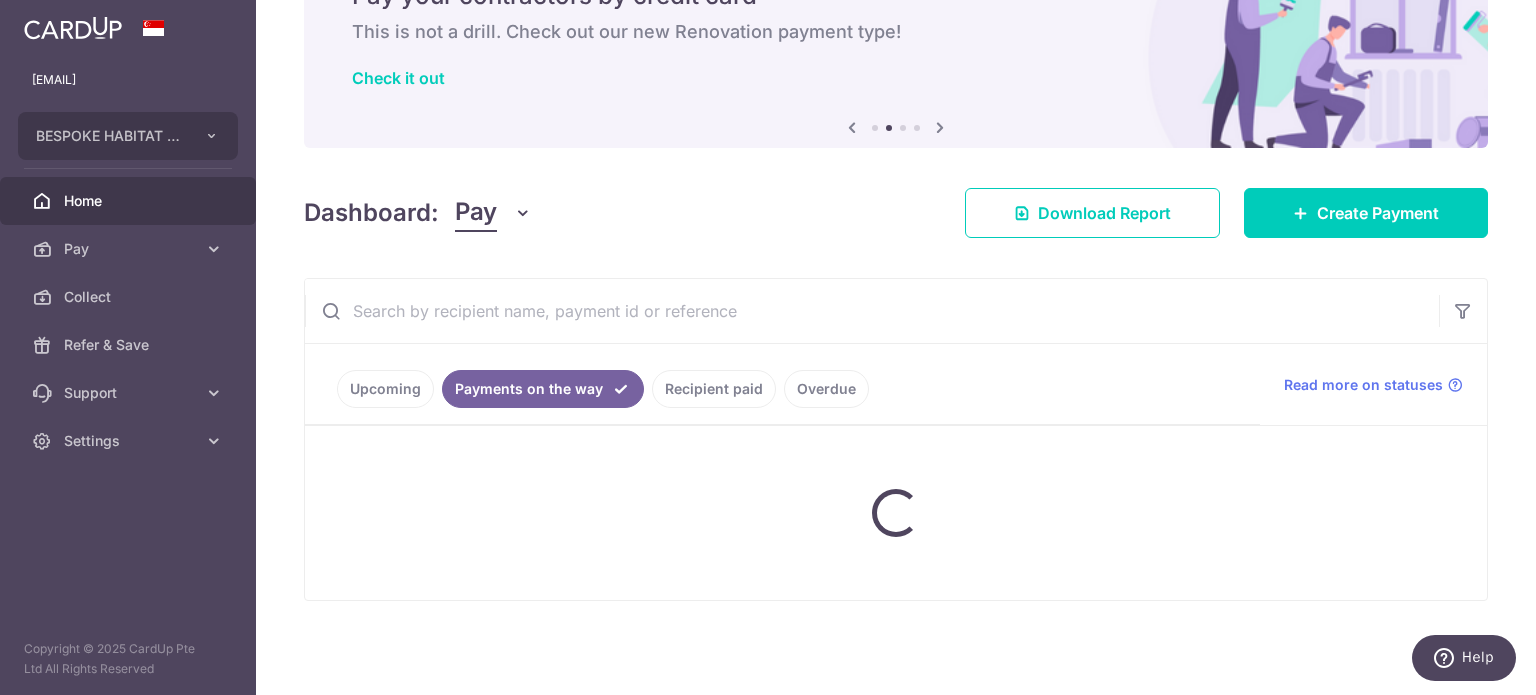 scroll, scrollTop: 200, scrollLeft: 0, axis: vertical 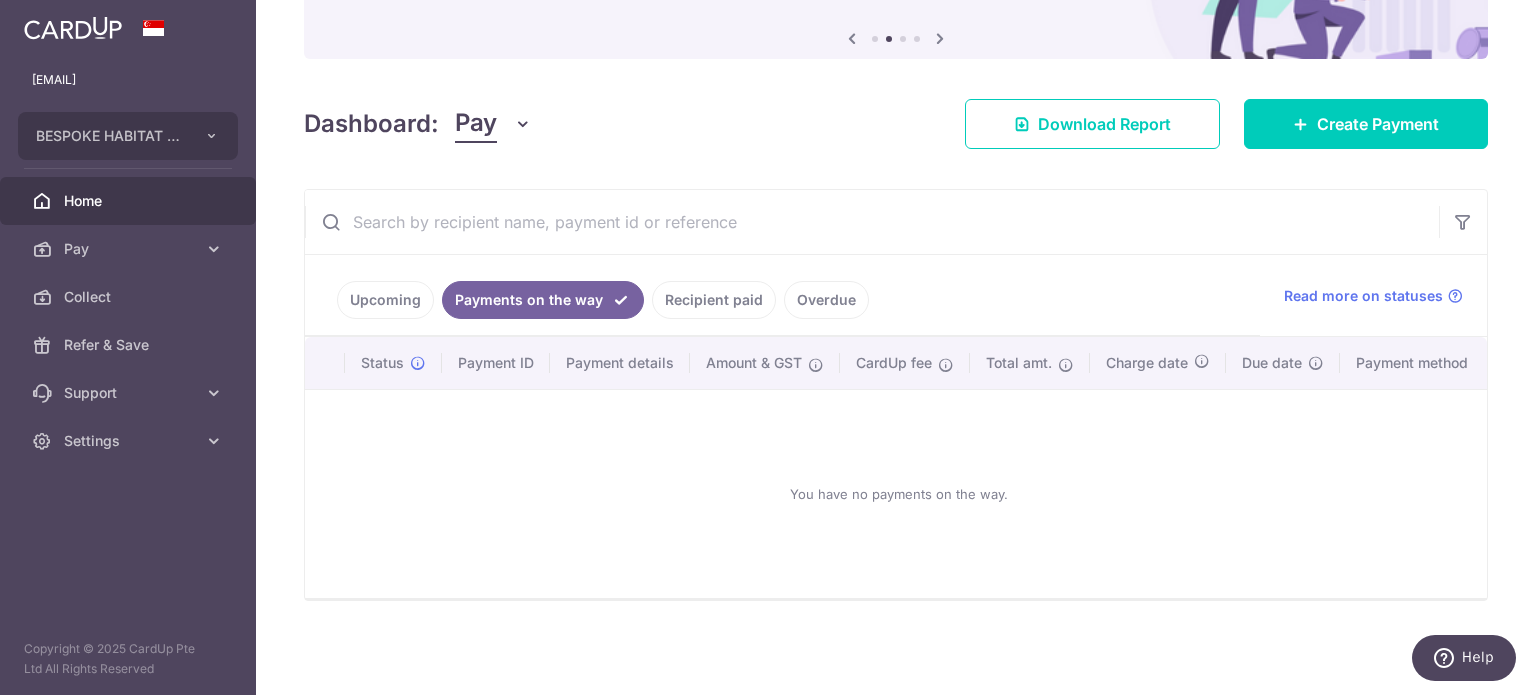 click on "Recipient paid" at bounding box center (714, 300) 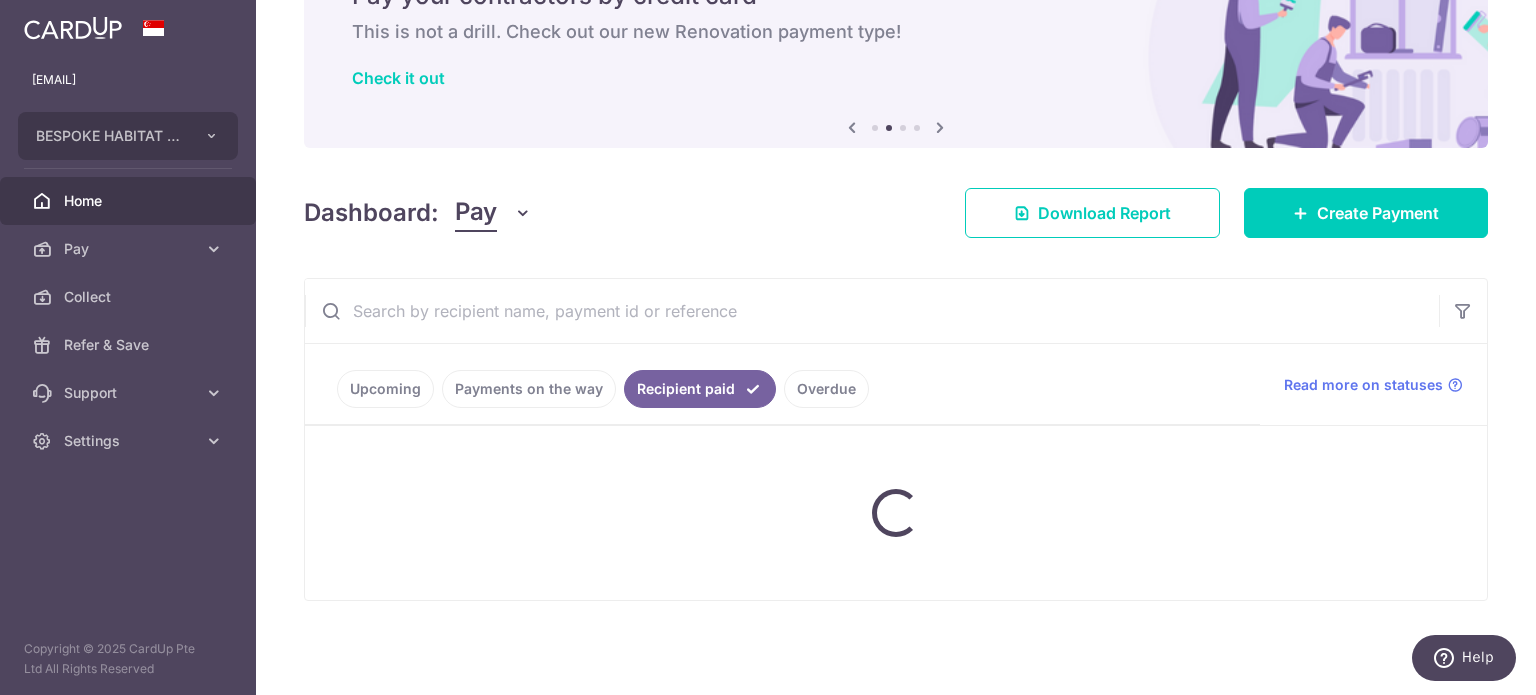 scroll, scrollTop: 200, scrollLeft: 0, axis: vertical 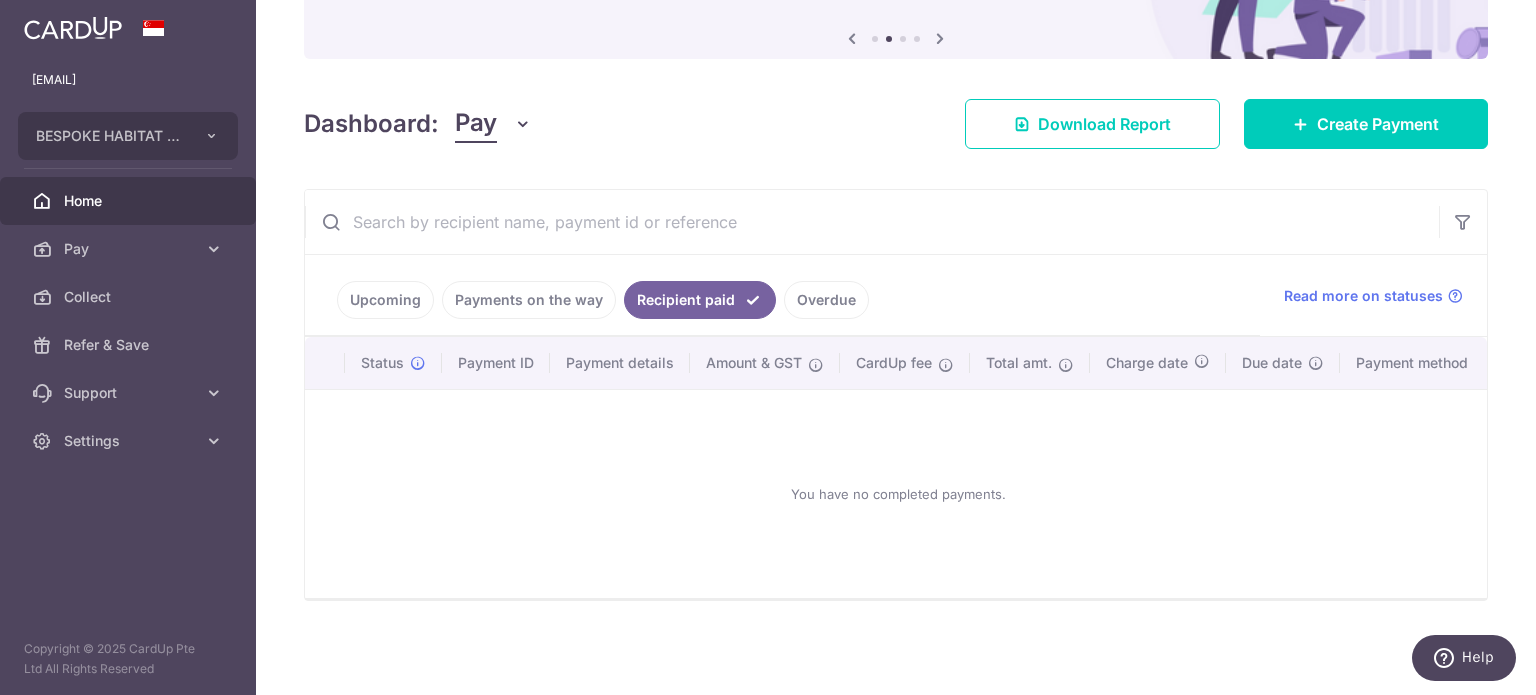 click on "Upcoming" at bounding box center (385, 300) 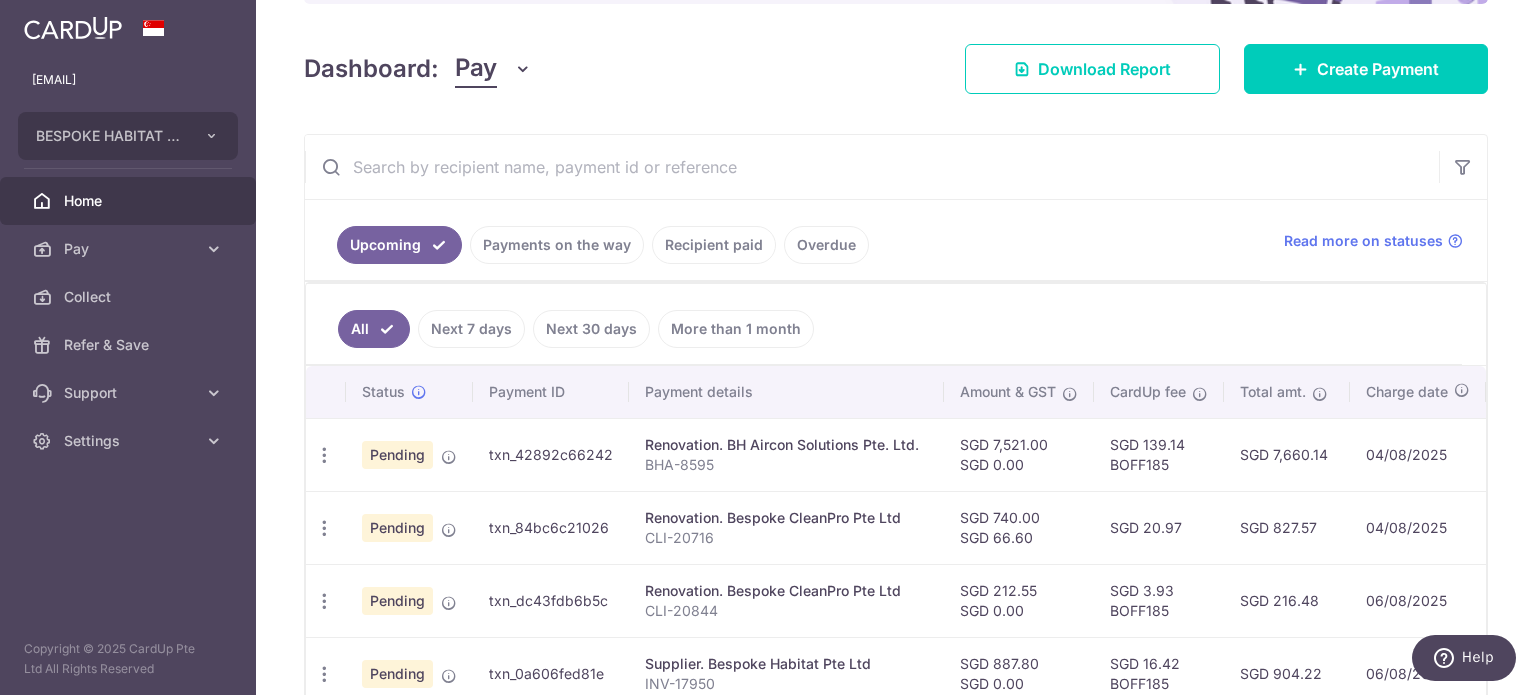 scroll, scrollTop: 300, scrollLeft: 0, axis: vertical 